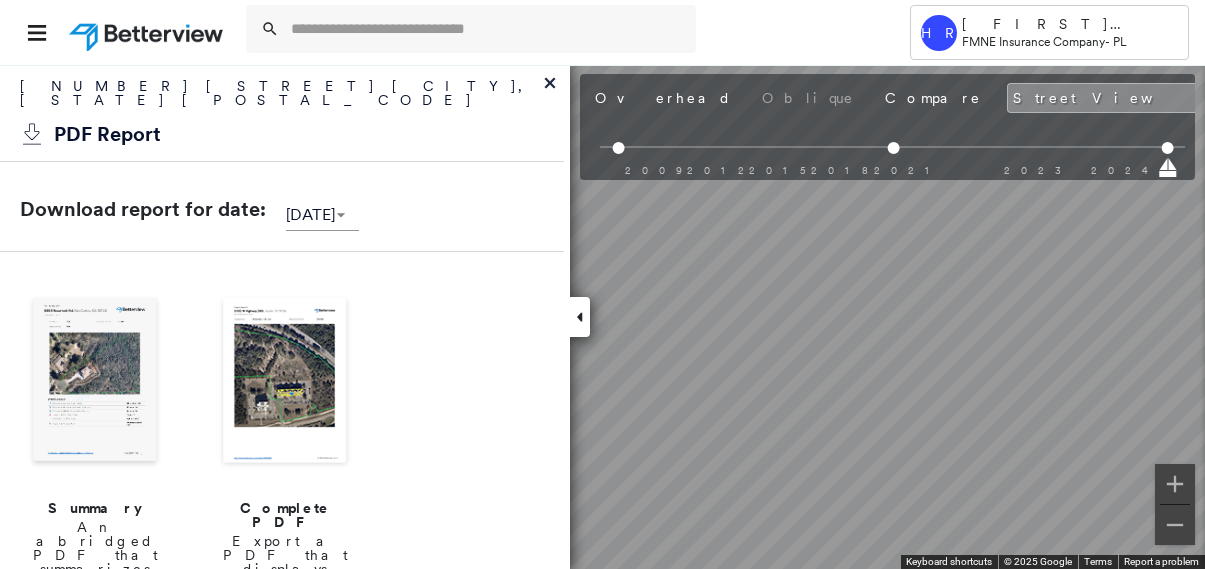 click at bounding box center (487, 29) 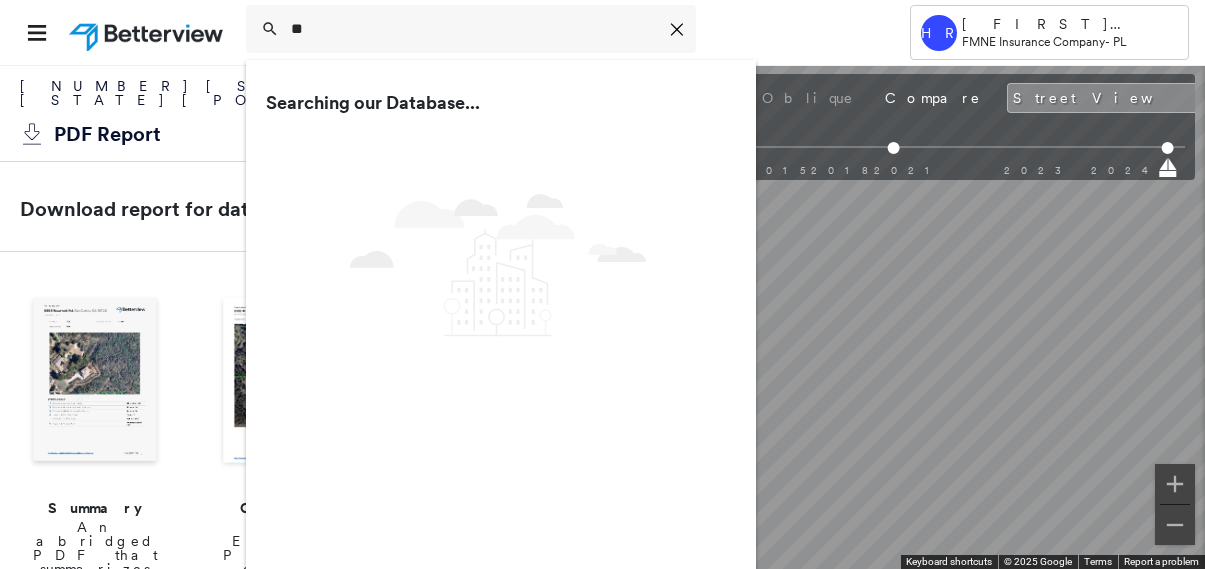 type on "*" 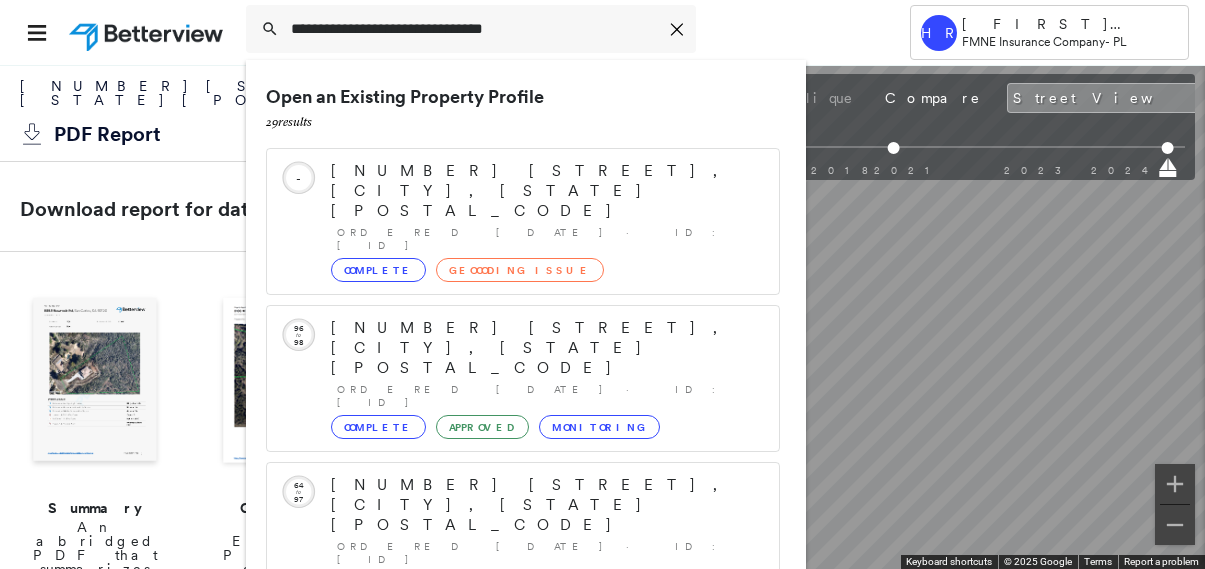 type on "**********" 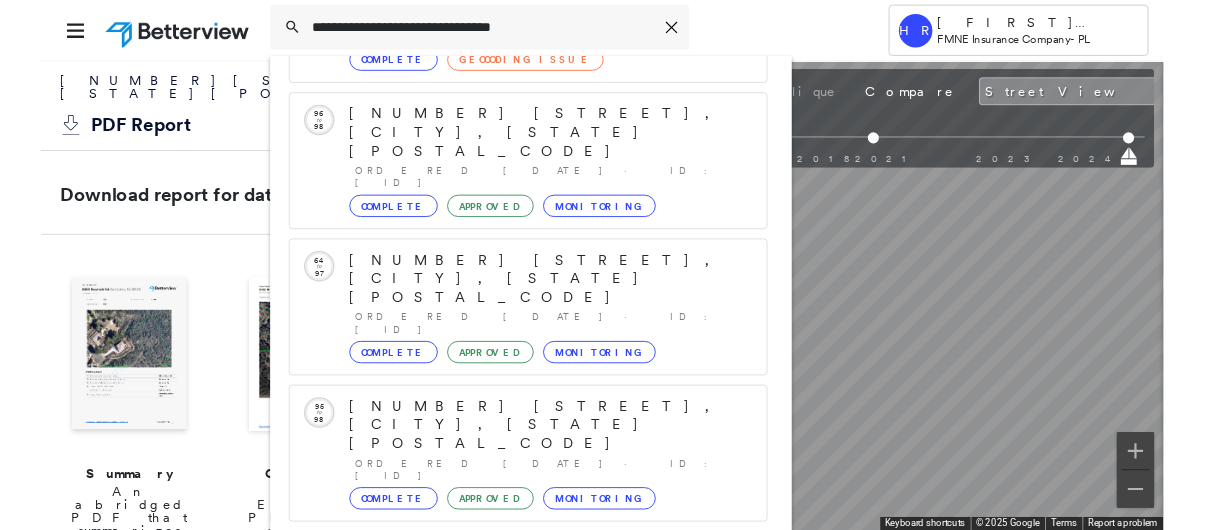 scroll, scrollTop: 213, scrollLeft: 0, axis: vertical 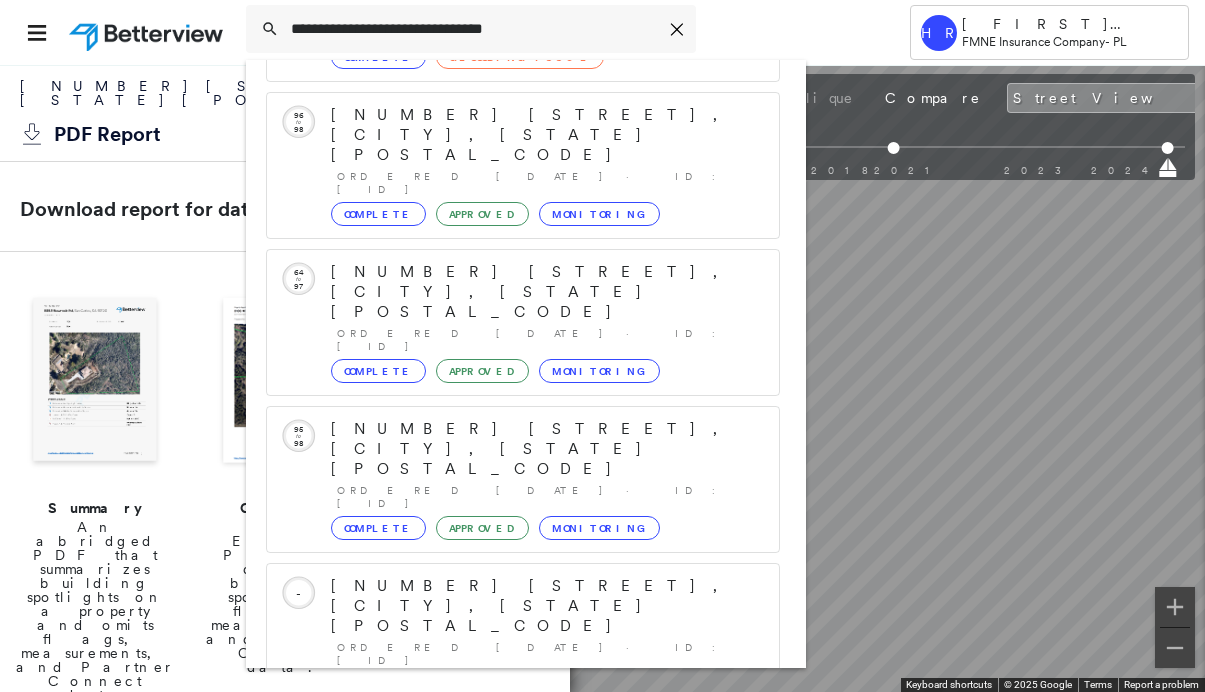 click on "[NUMBER] [STREET], [CITY], [STATE] [POSTAL_CODE]" at bounding box center (501, 898) 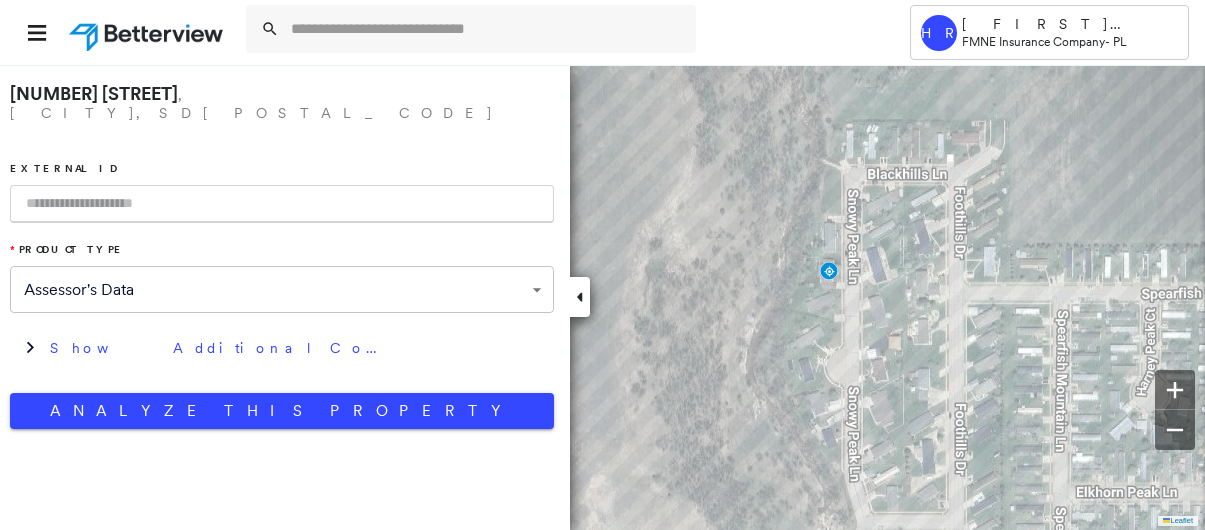 drag, startPoint x: 238, startPoint y: 396, endPoint x: 203, endPoint y: 373, distance: 41.880783 